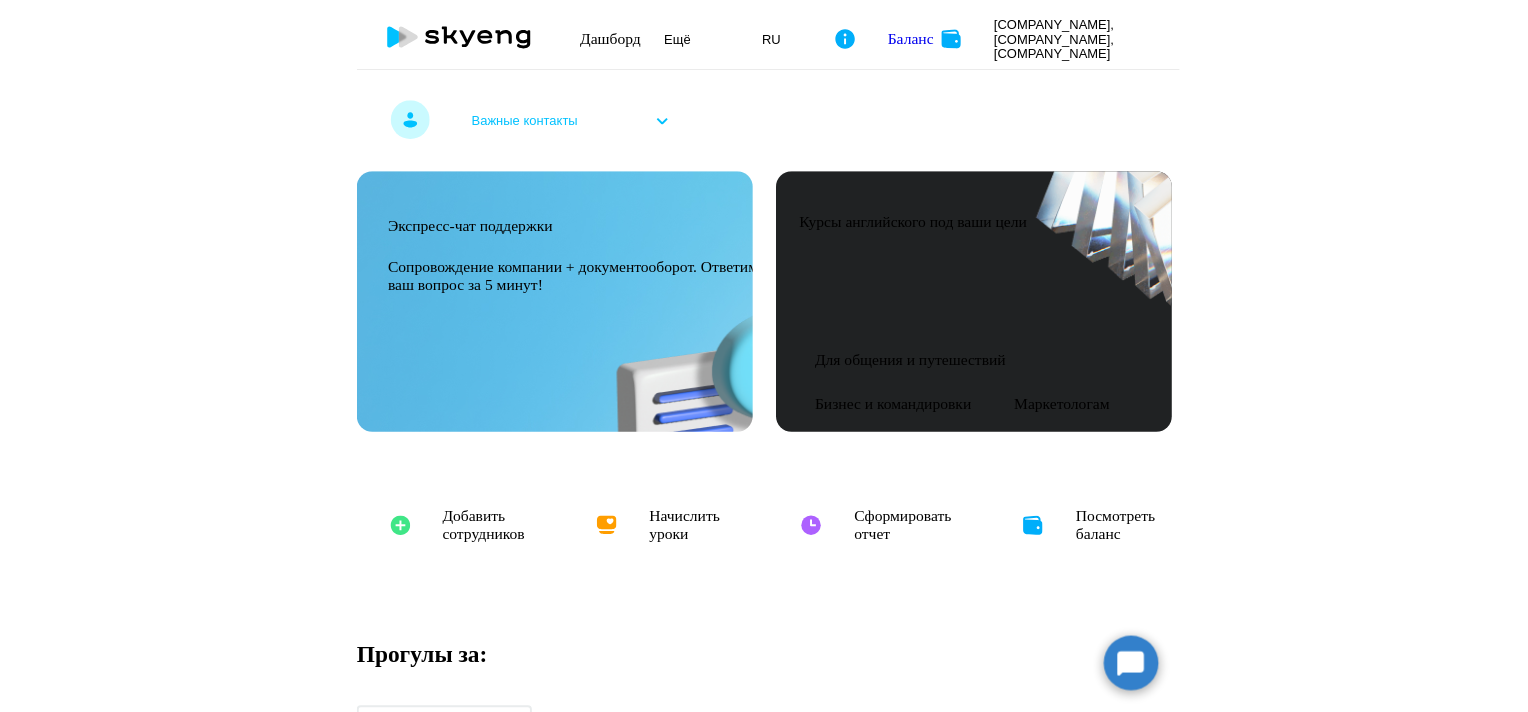 scroll, scrollTop: 0, scrollLeft: 0, axis: both 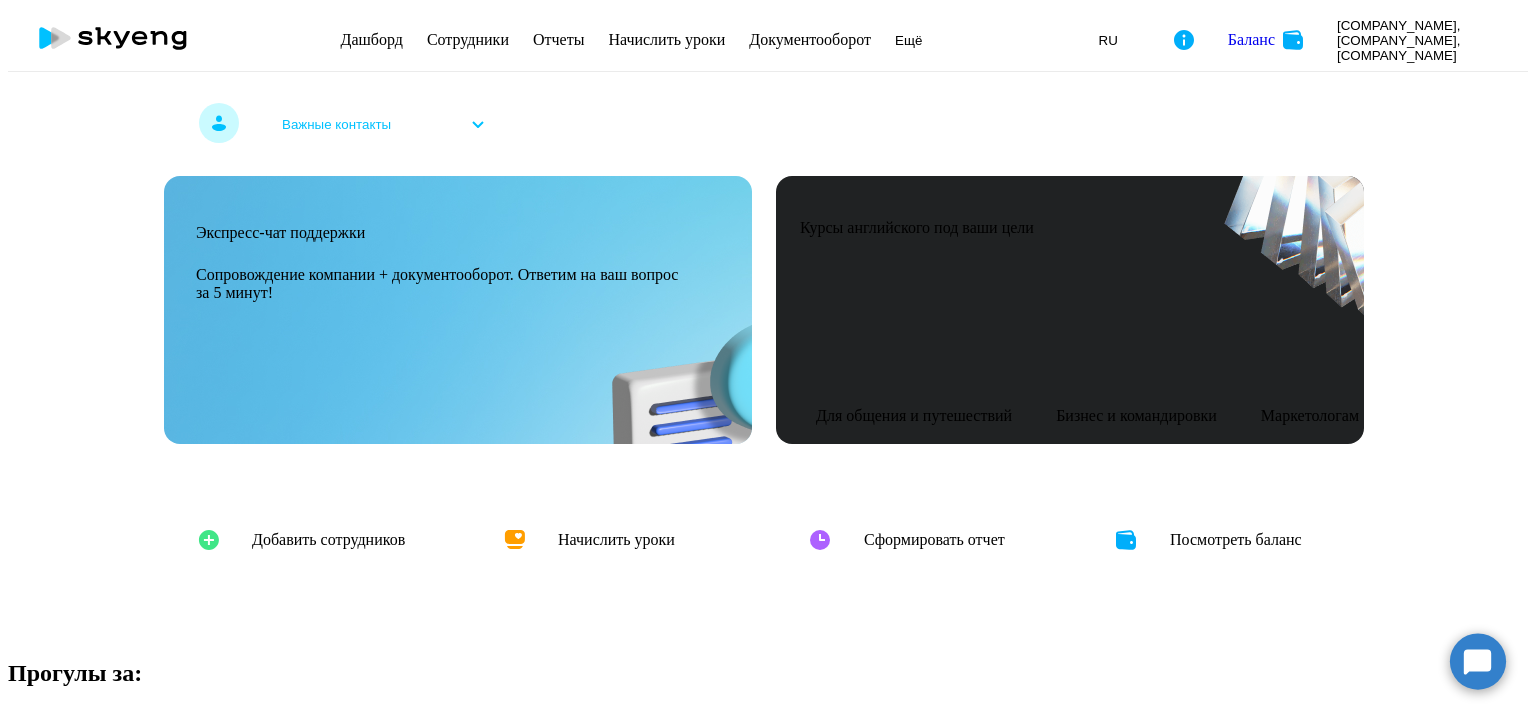 click on "Сотрудники" at bounding box center (468, 39) 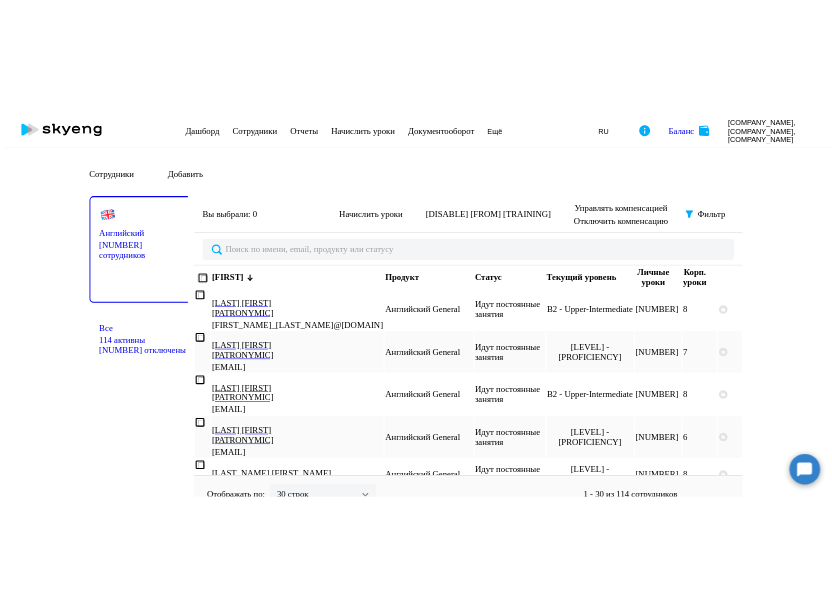 scroll, scrollTop: 0, scrollLeft: 0, axis: both 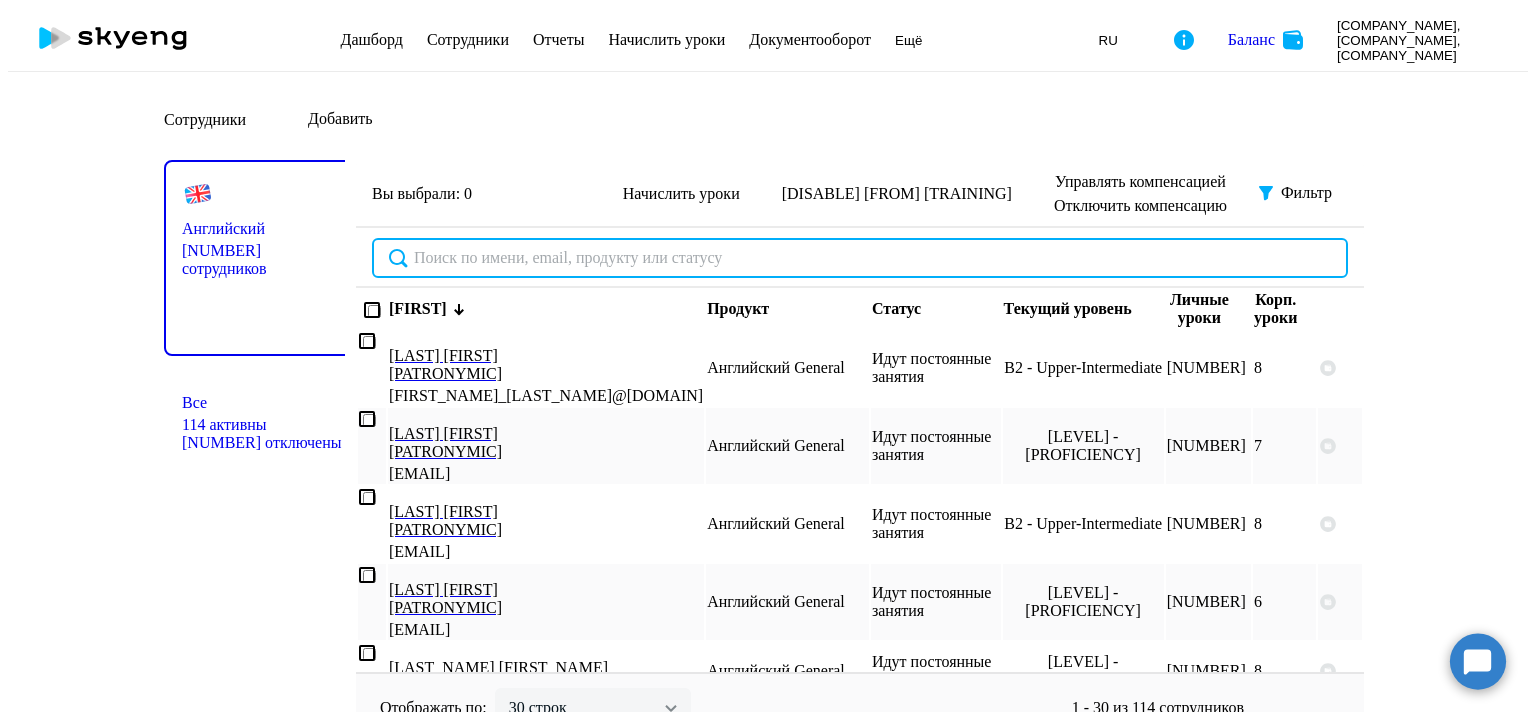 click at bounding box center (860, 258) 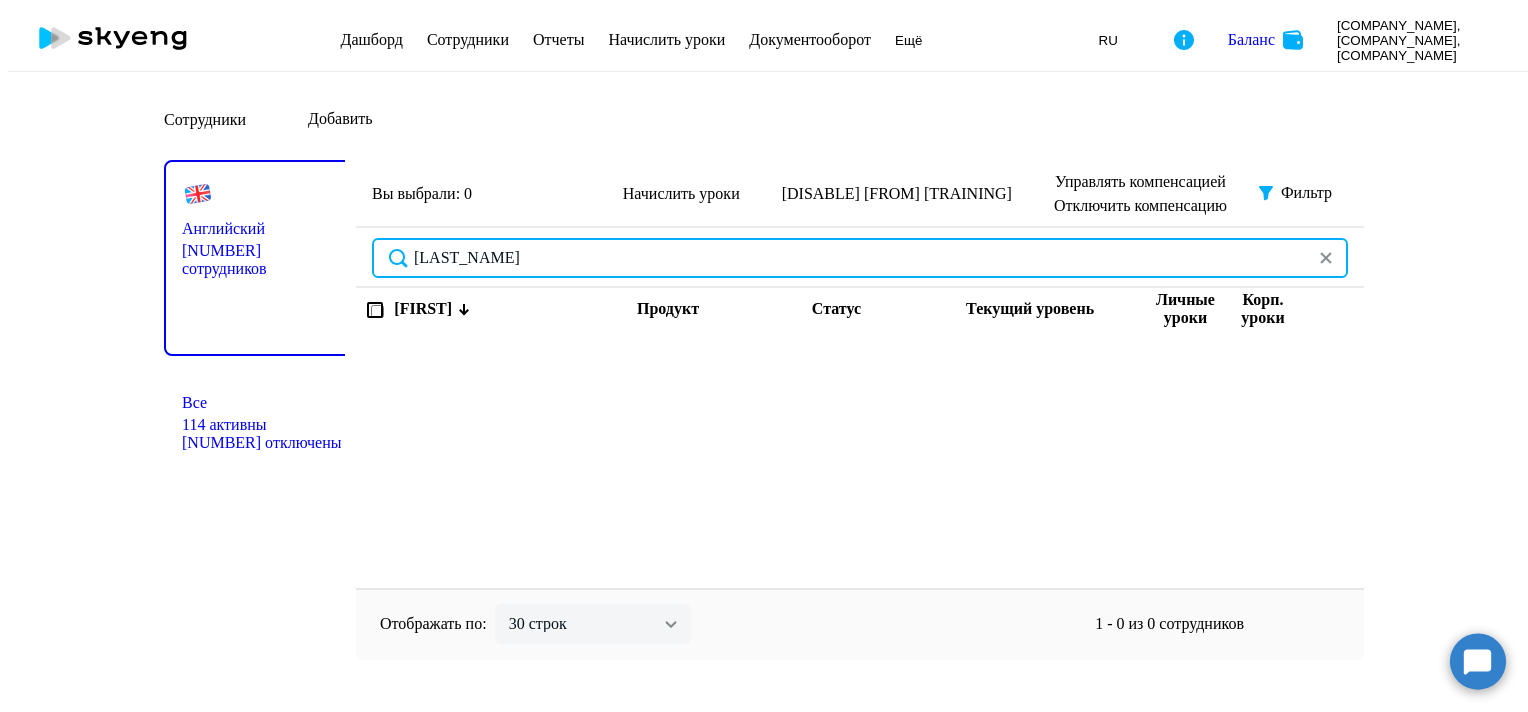 type on "[LAST_NAME]" 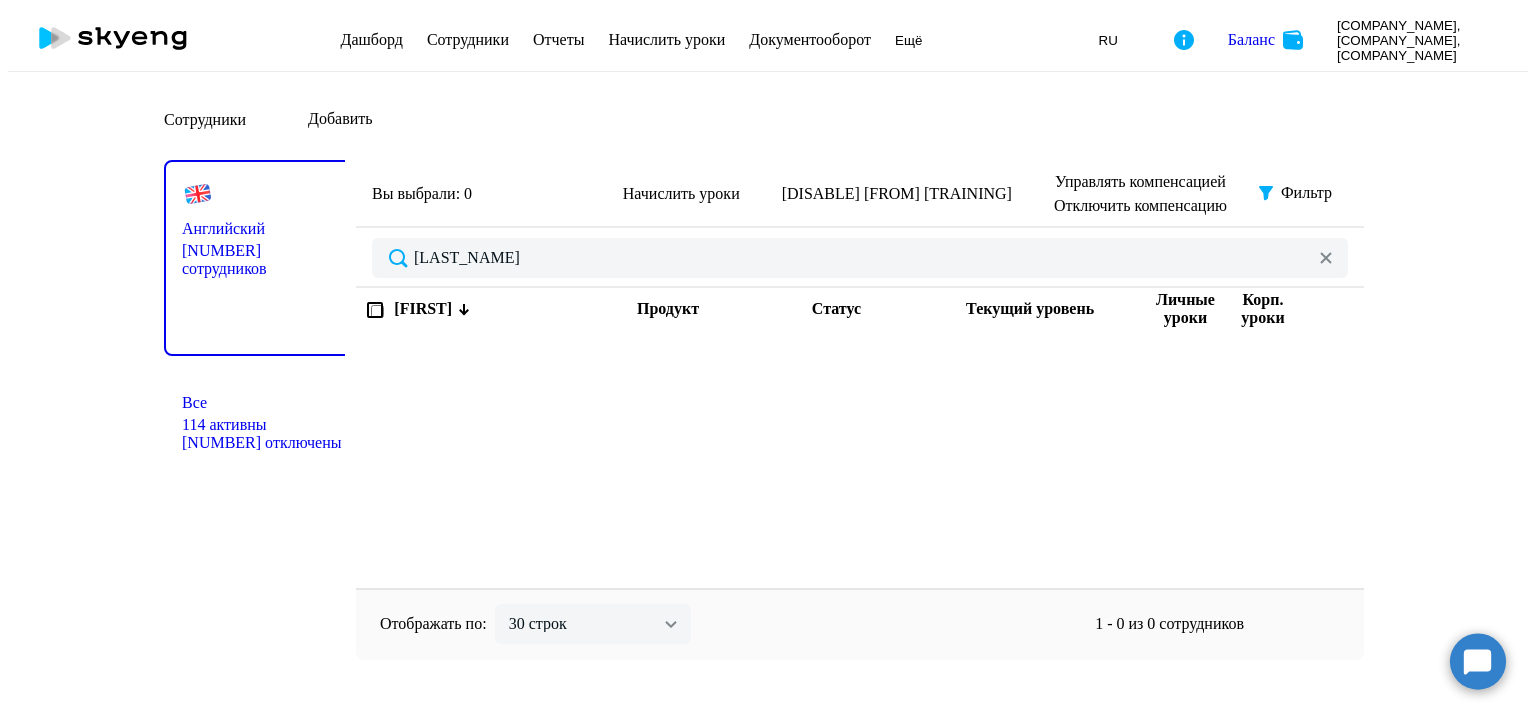 click at bounding box center [1326, 258] 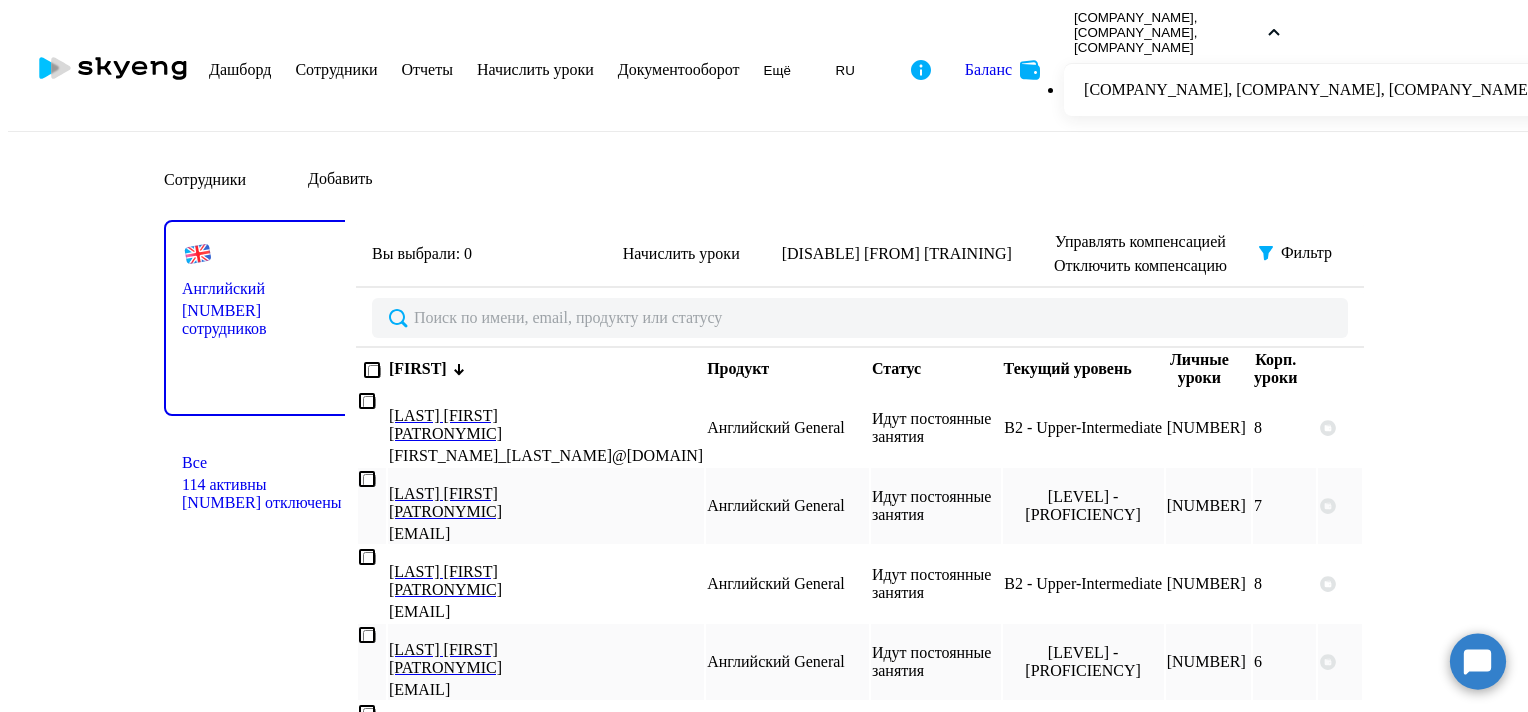 click on "Добавить" at bounding box center [340, 179] 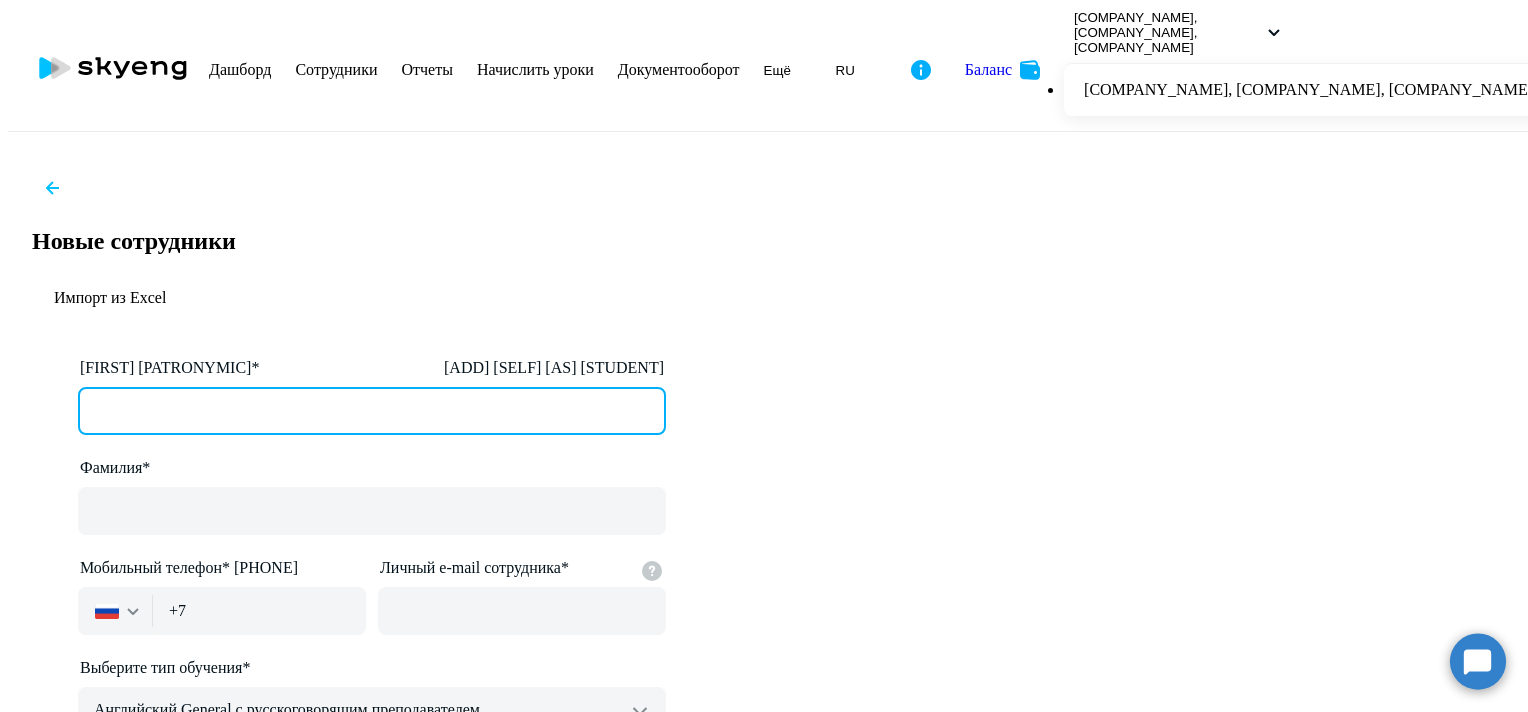 click on "[FIRST] [PATRONYMIC]*  [ACTION] [SELF] [AS] [STUDENT]" at bounding box center (372, 411) 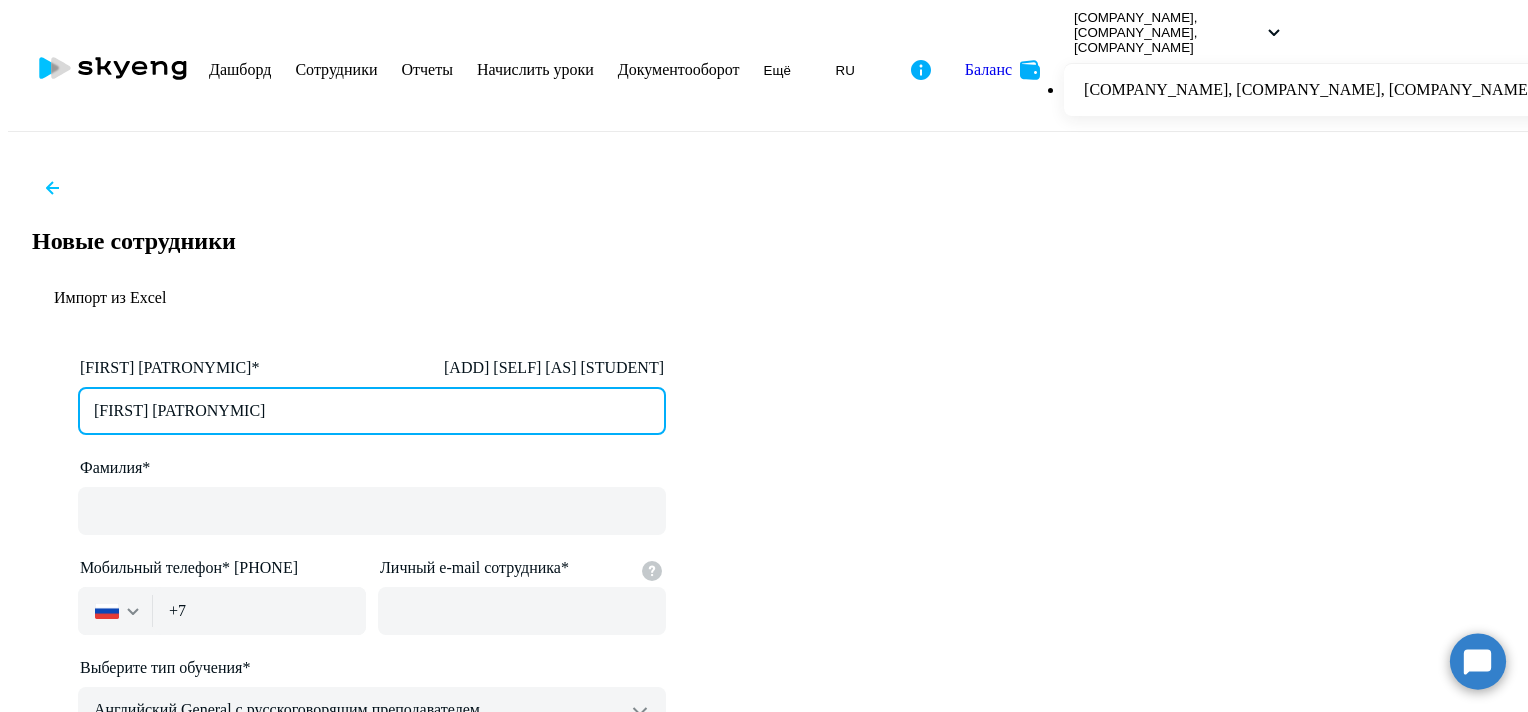 type on "[FIRST] [PATRONYMIC]" 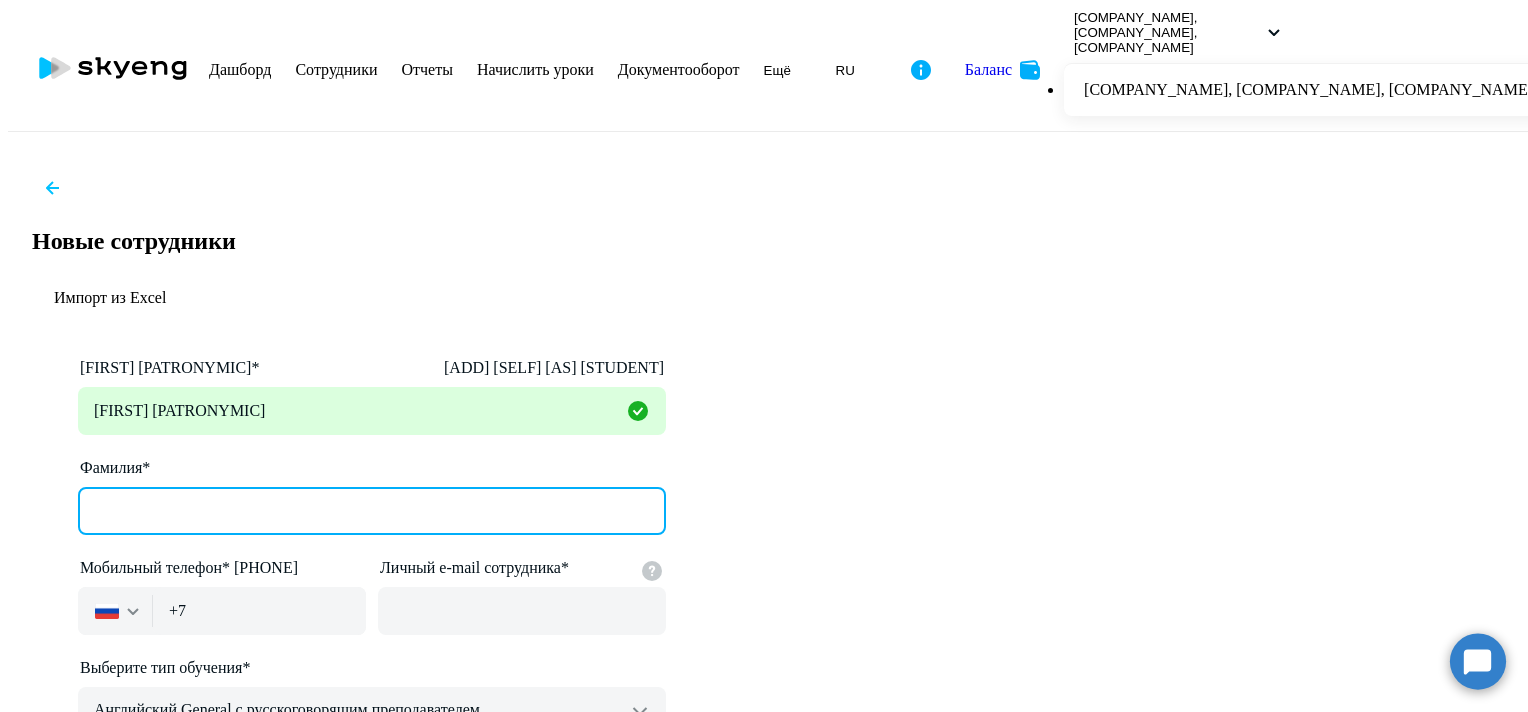 click on "Фамилия*" at bounding box center [372, 511] 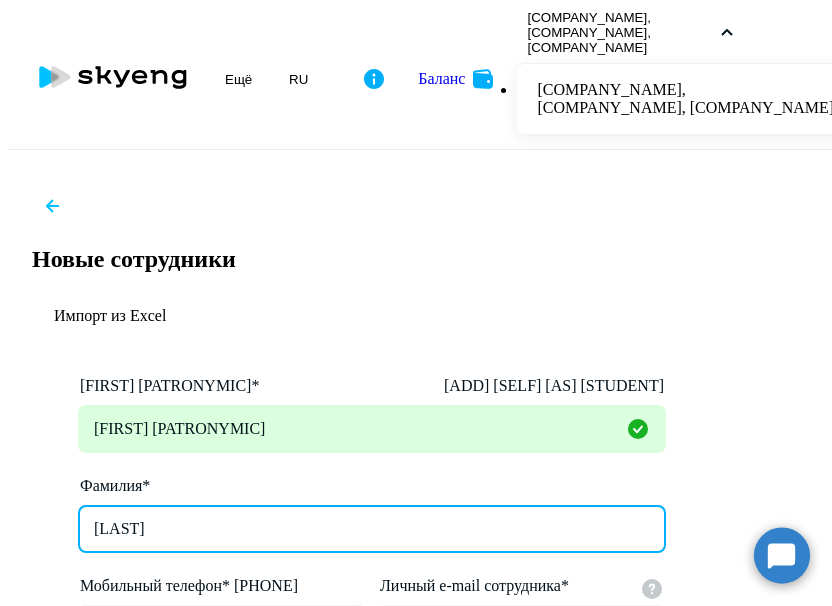 type on "[LAST]" 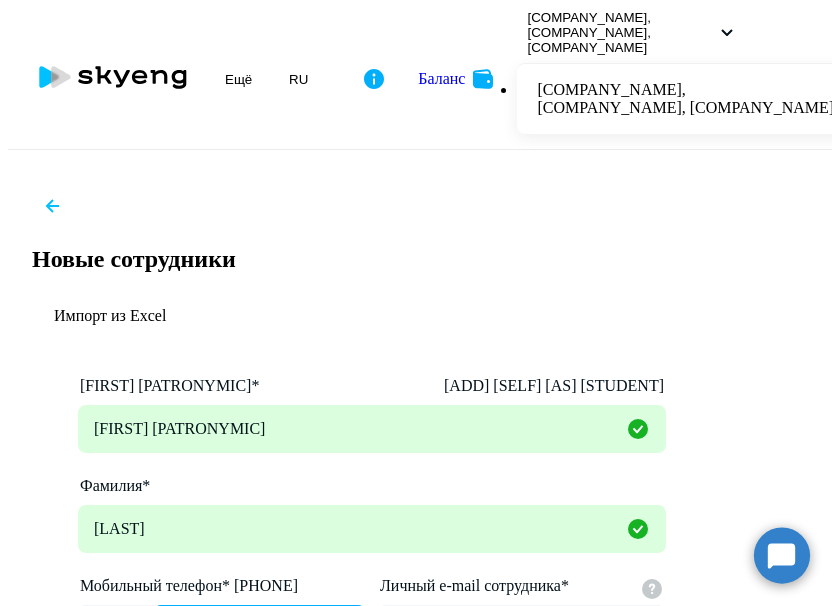 click on "+7" at bounding box center (259, 629) 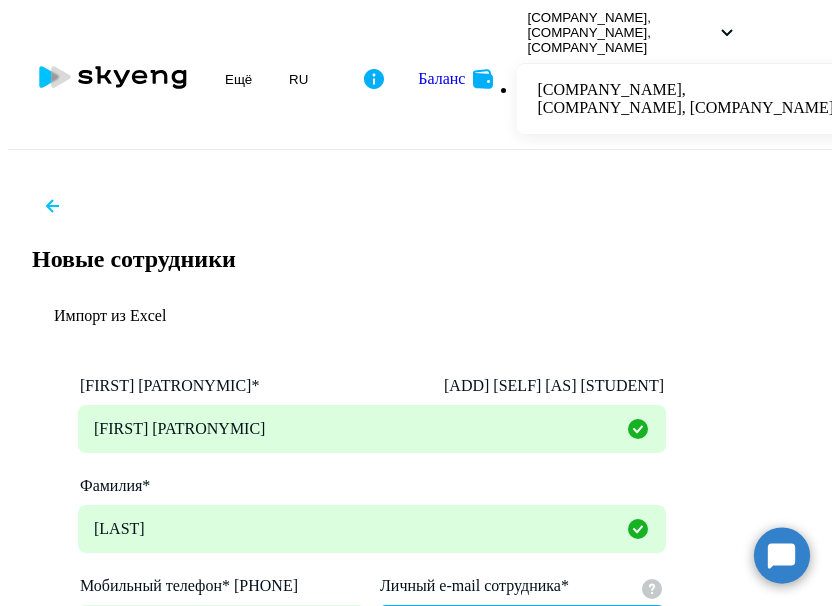 click on "Личный e-mail сотрудника*" at bounding box center [522, 629] 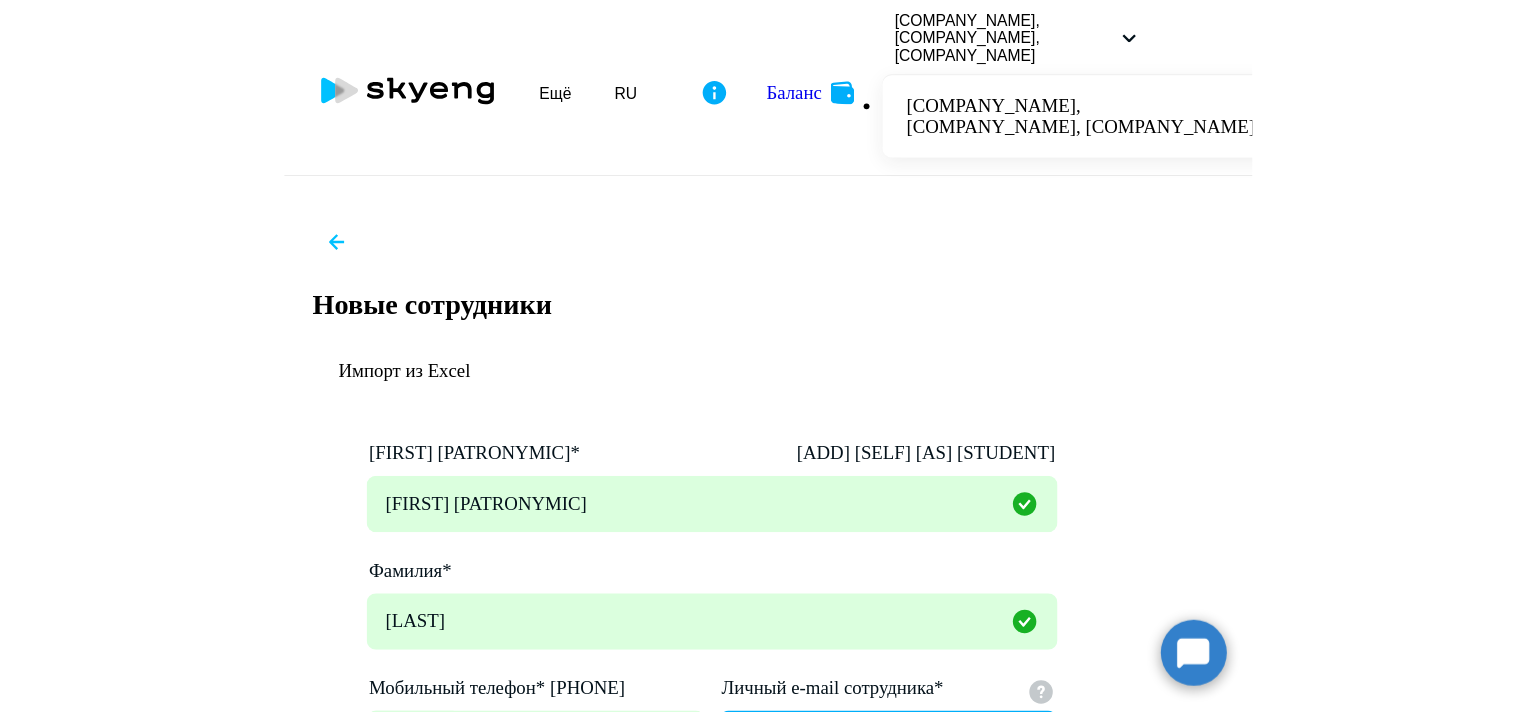 scroll, scrollTop: 400, scrollLeft: 0, axis: vertical 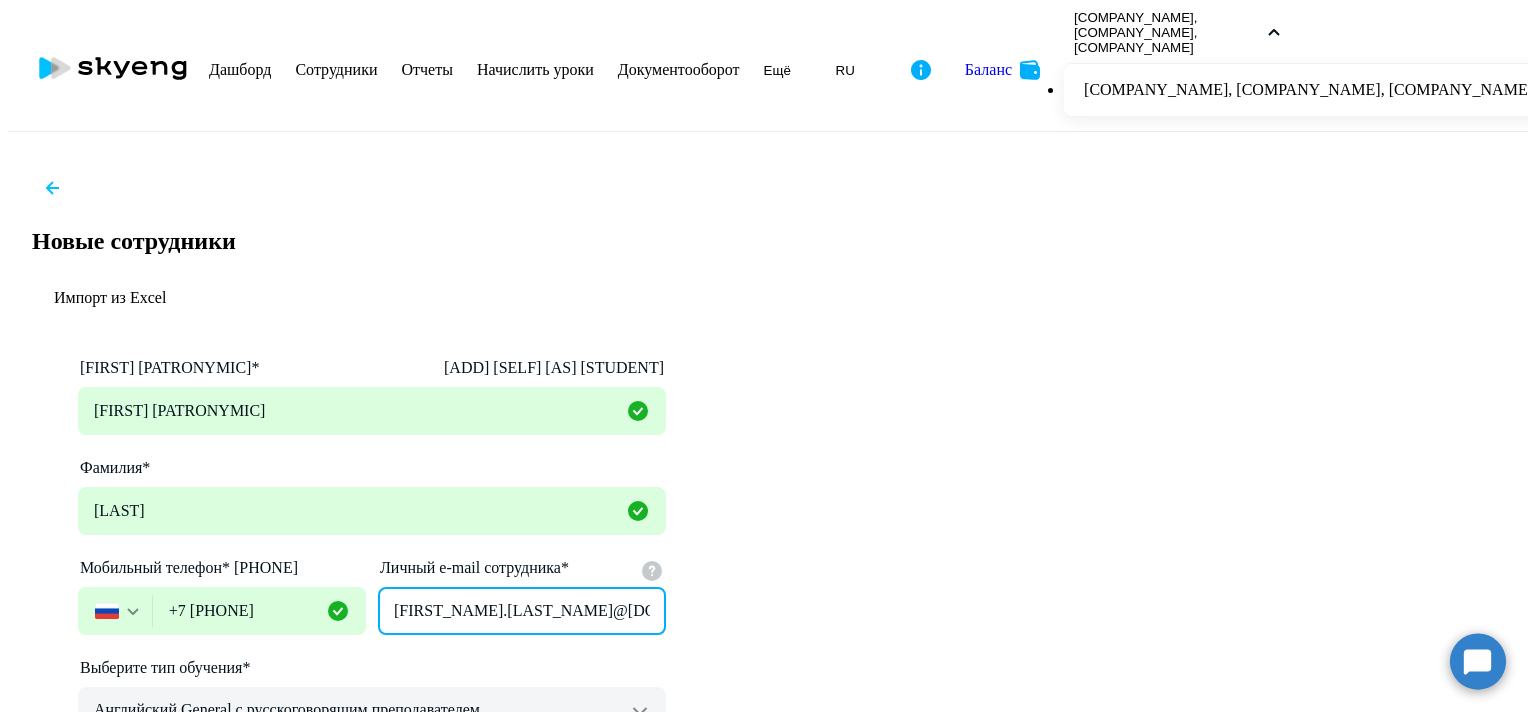 type on "[FIRST_NAME].[LAST_NAME]@[DOMAIN]" 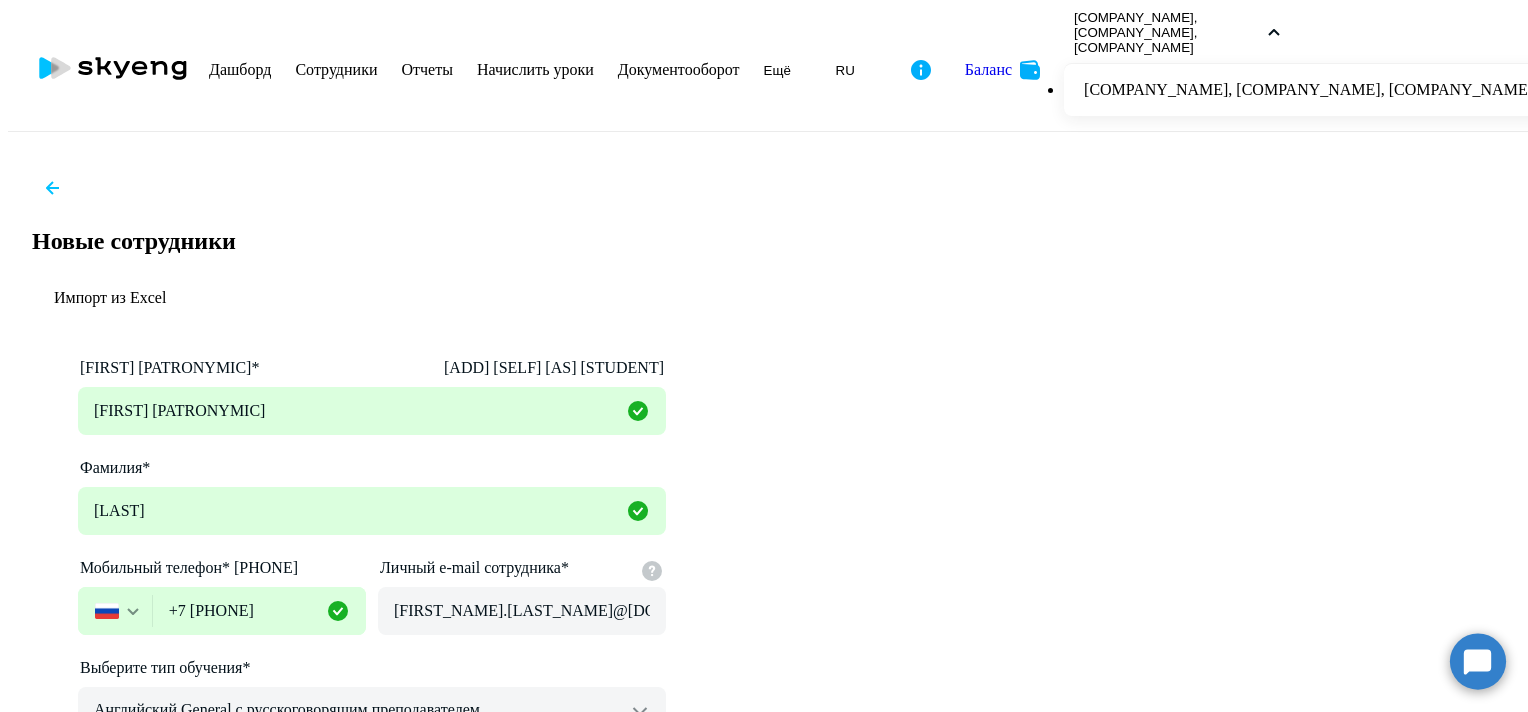 click on "Продолжить" at bounding box center (372, 1014) 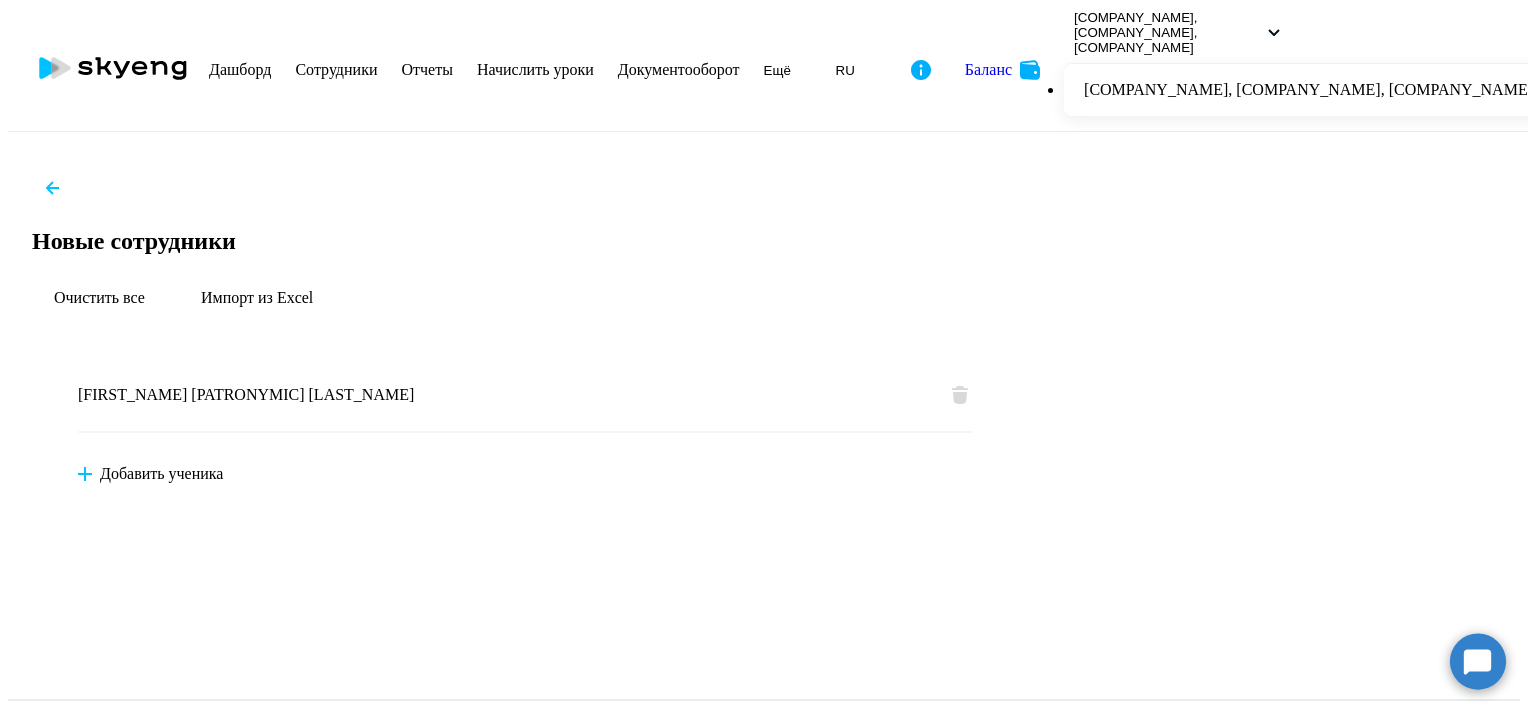 scroll, scrollTop: 8, scrollLeft: 0, axis: vertical 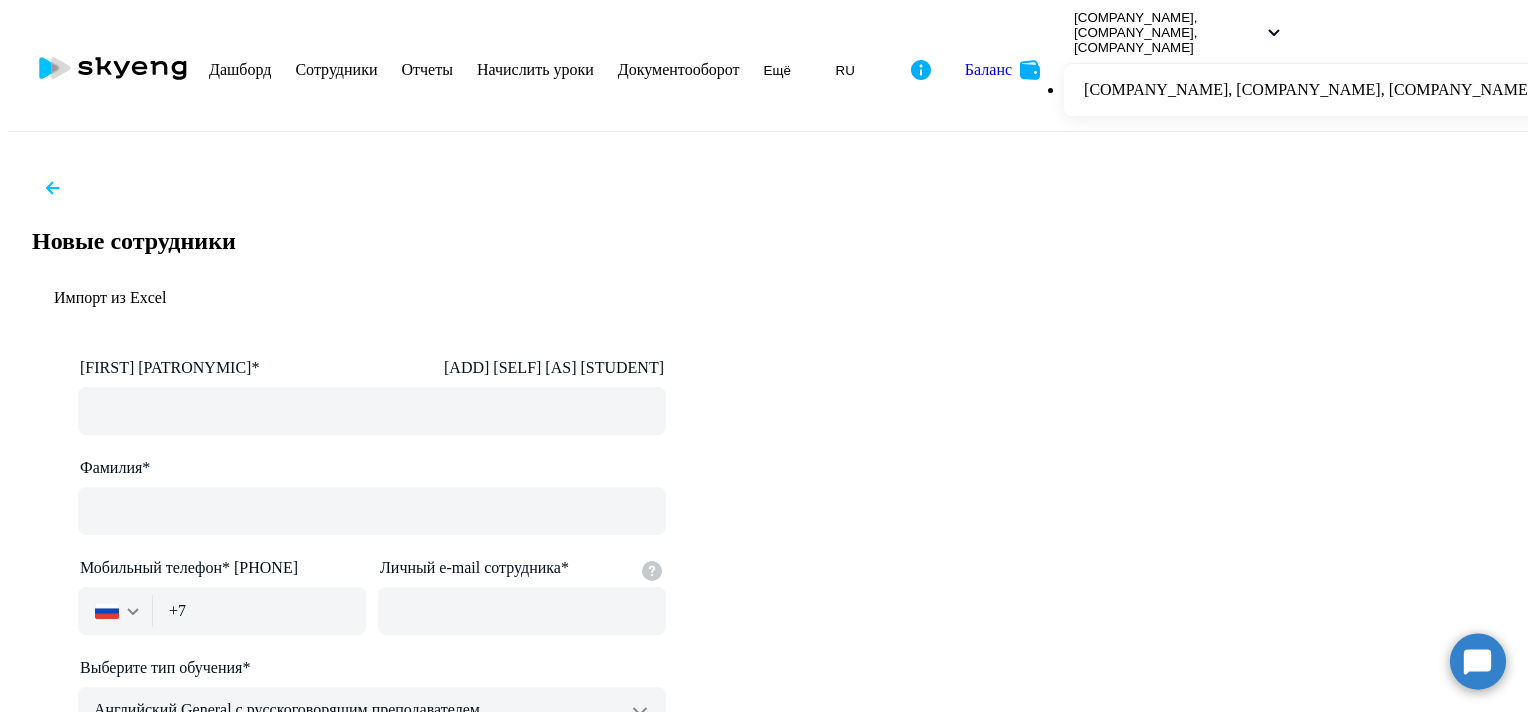 click on "[FINISH]" at bounding box center (522, 1646) 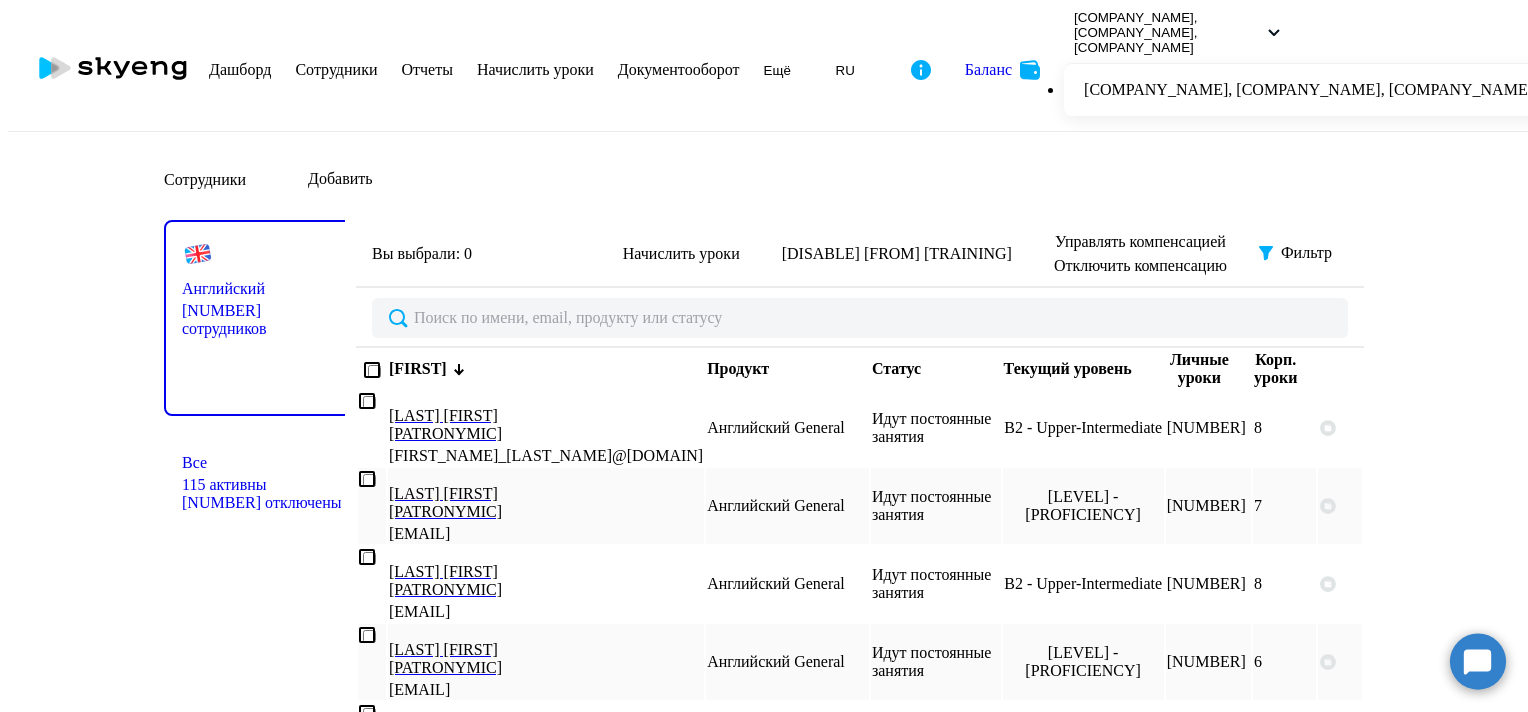 click on "Начислить уроки" at bounding box center [535, 69] 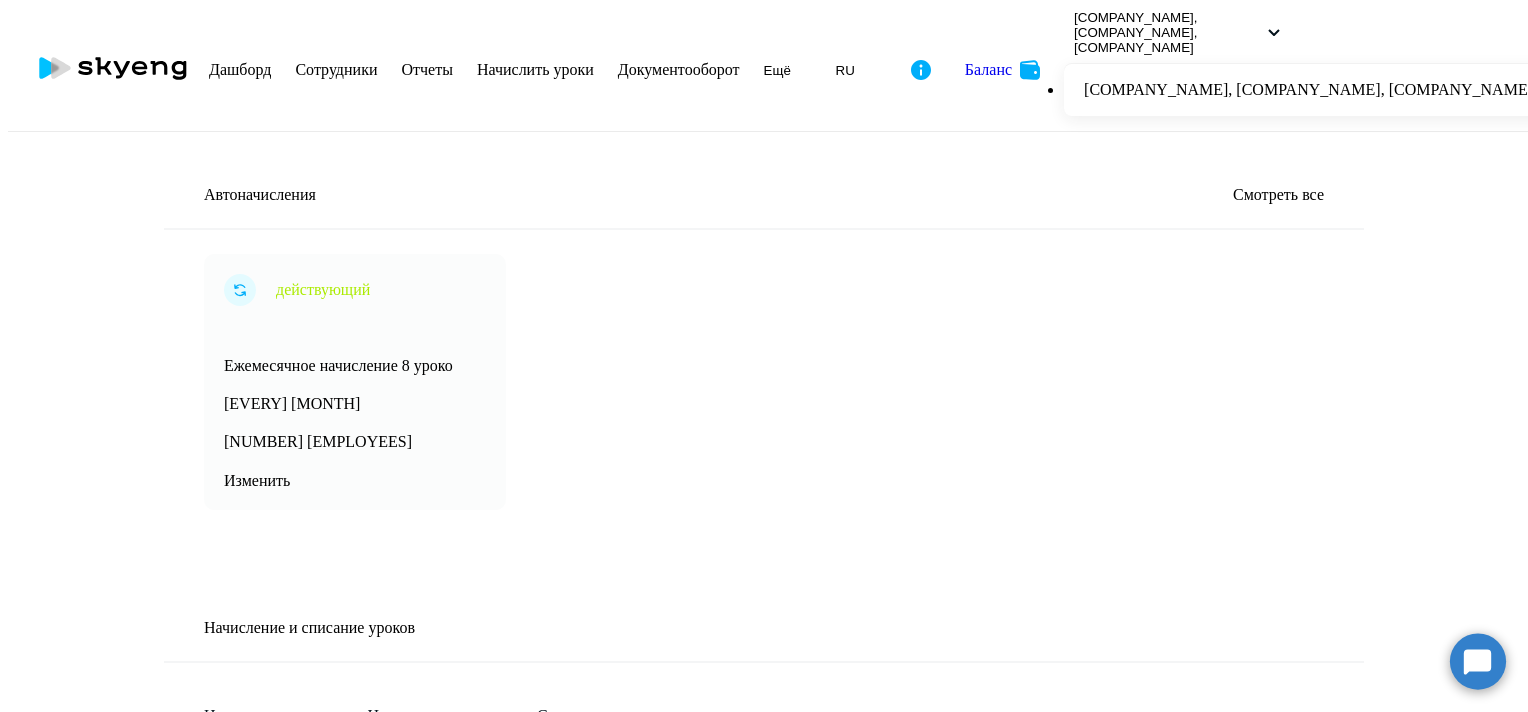scroll, scrollTop: 400, scrollLeft: 0, axis: vertical 